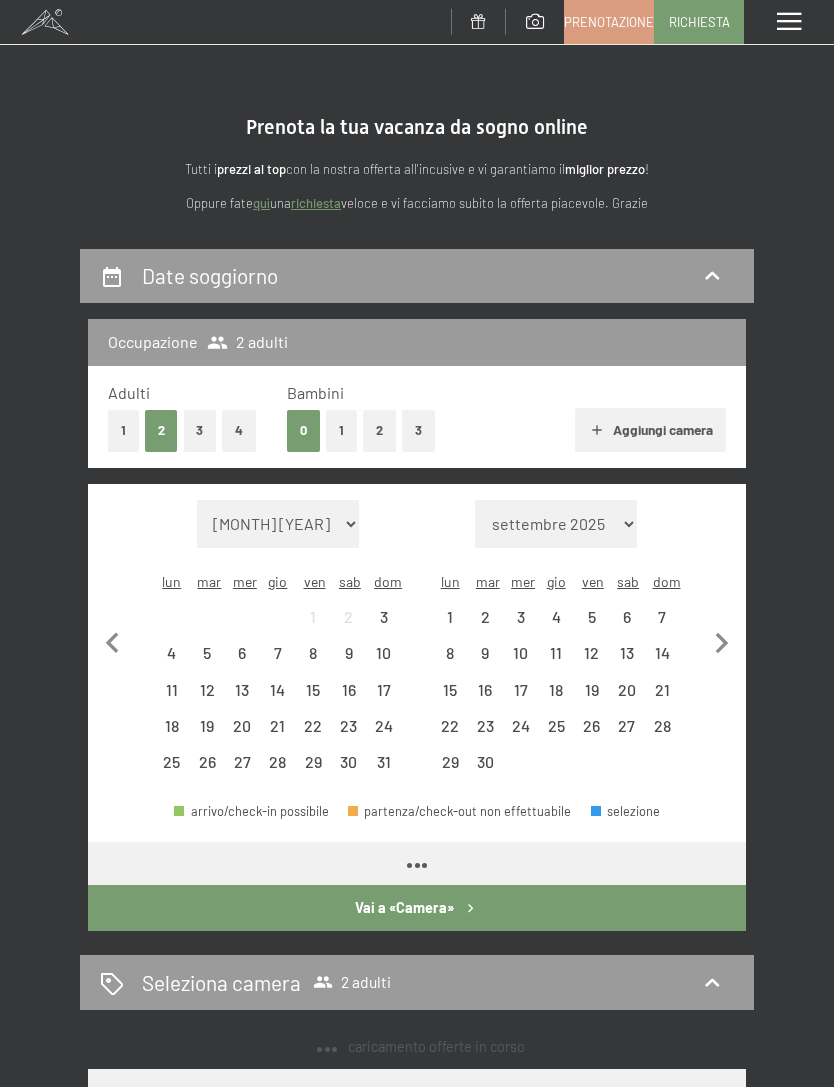scroll, scrollTop: 0, scrollLeft: 0, axis: both 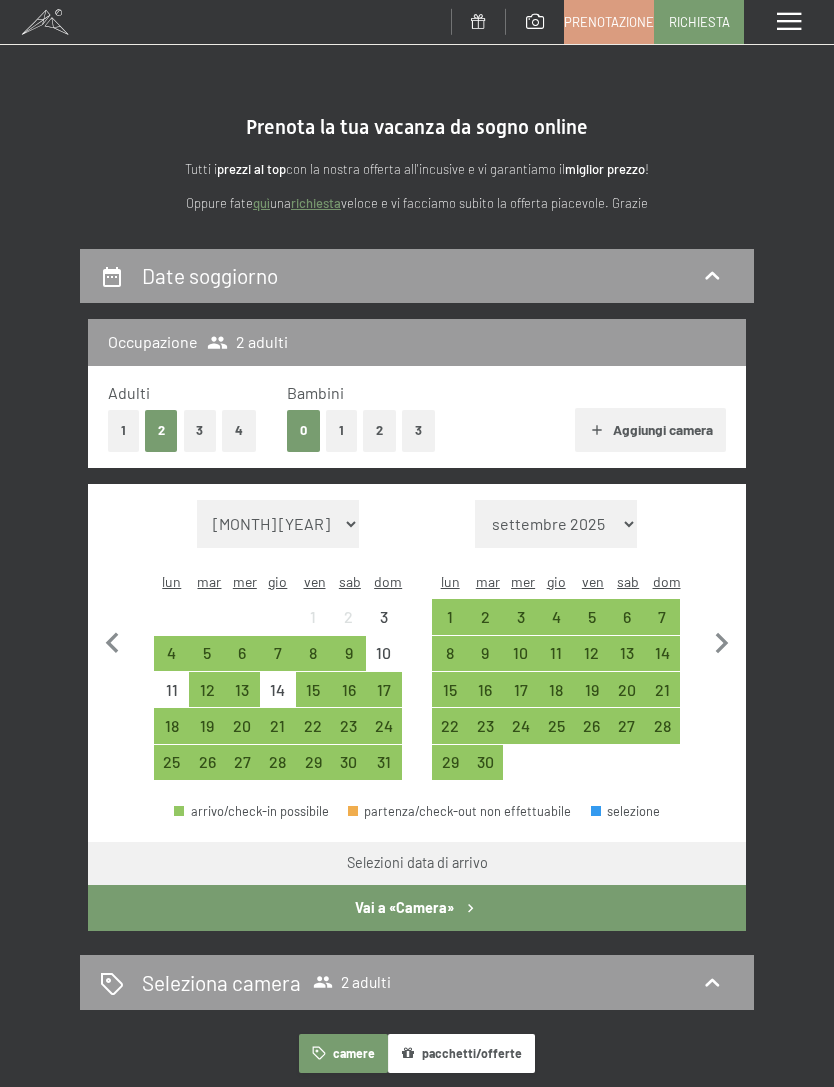 click 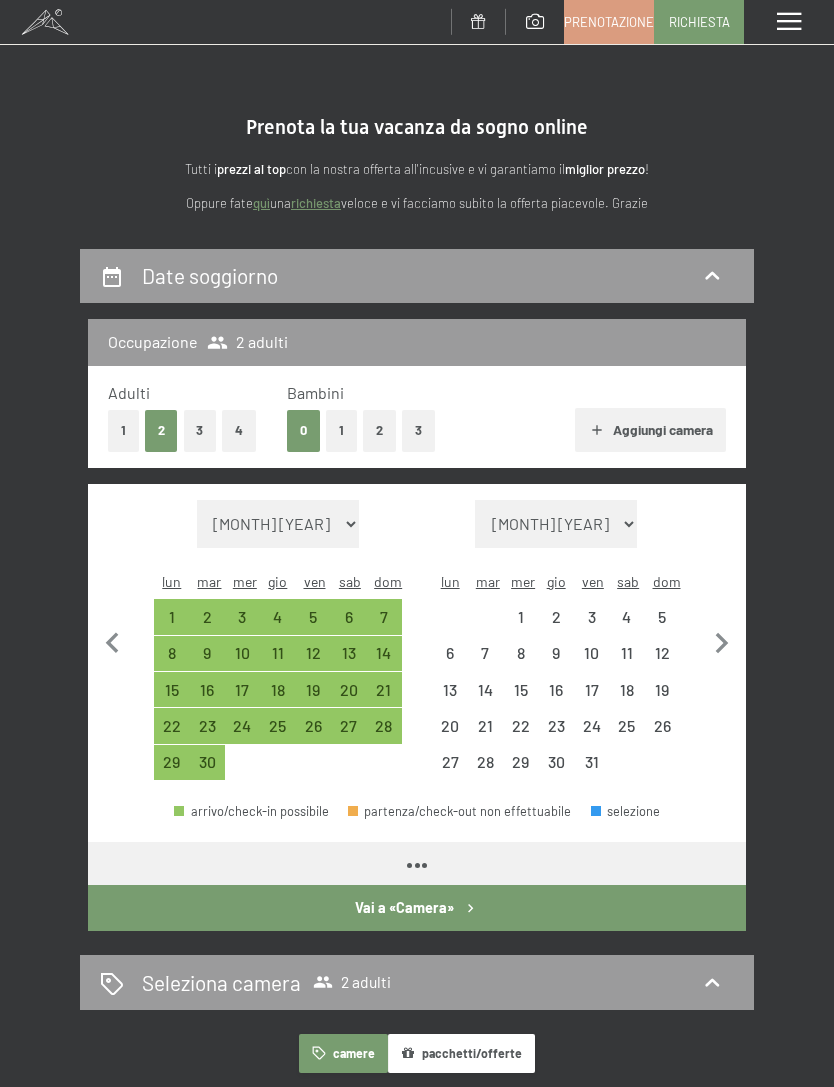 select on "[DATE]" 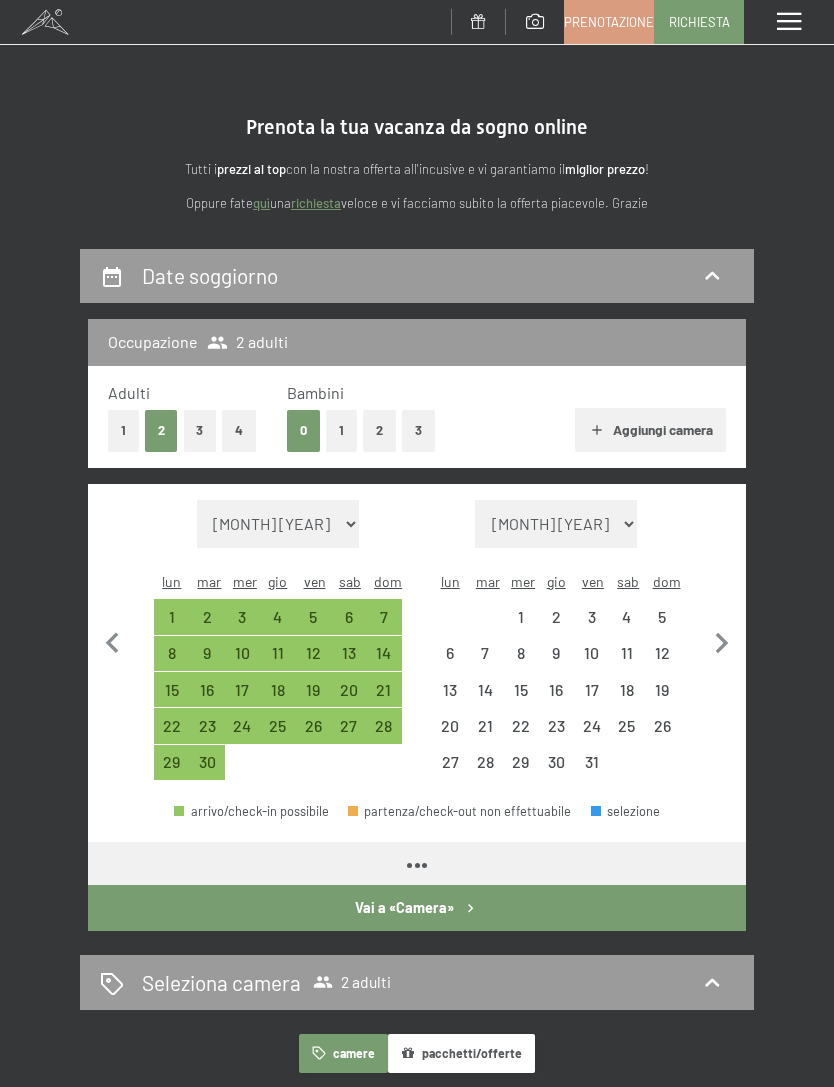 select on "2025-10-01" 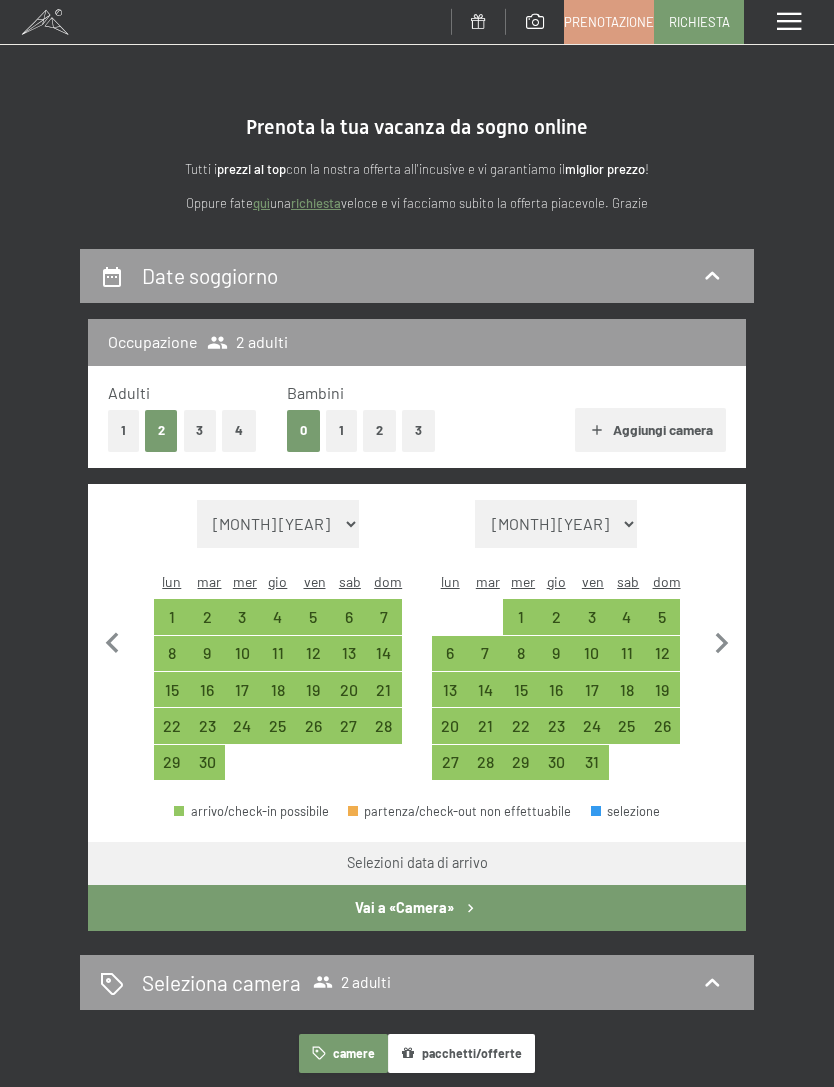 click on "4" at bounding box center (626, 624) 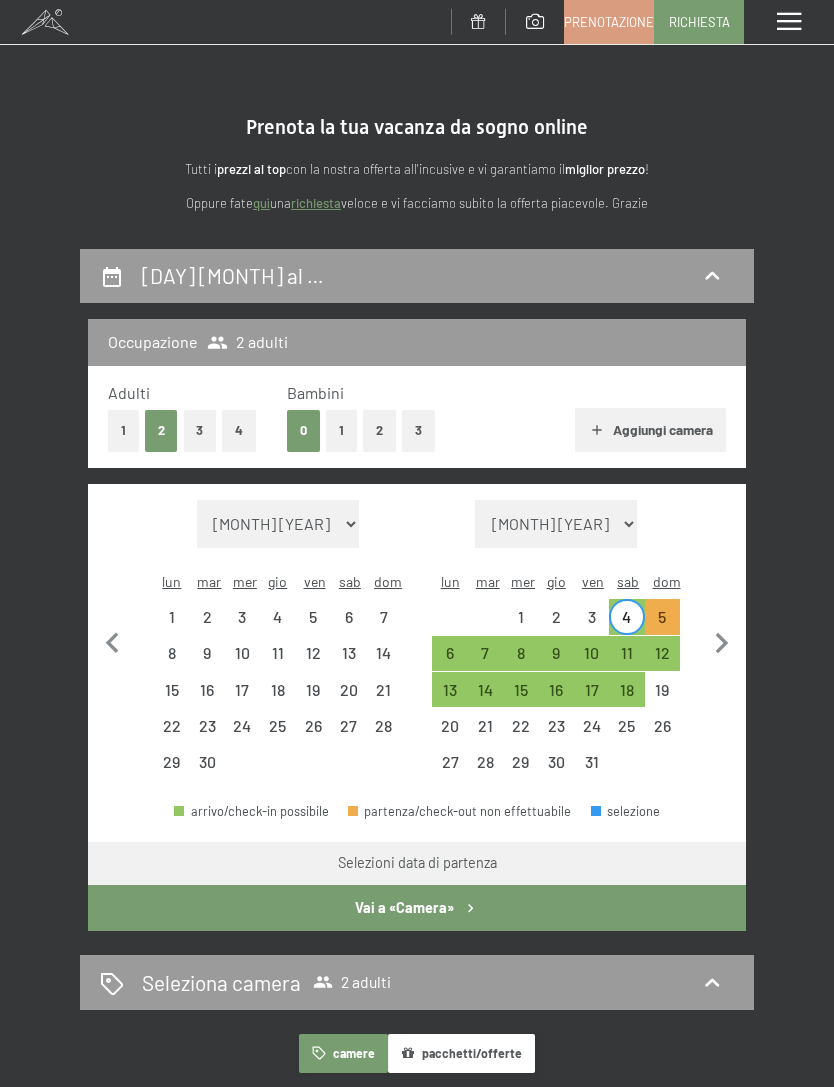 click on "11" at bounding box center (626, 660) 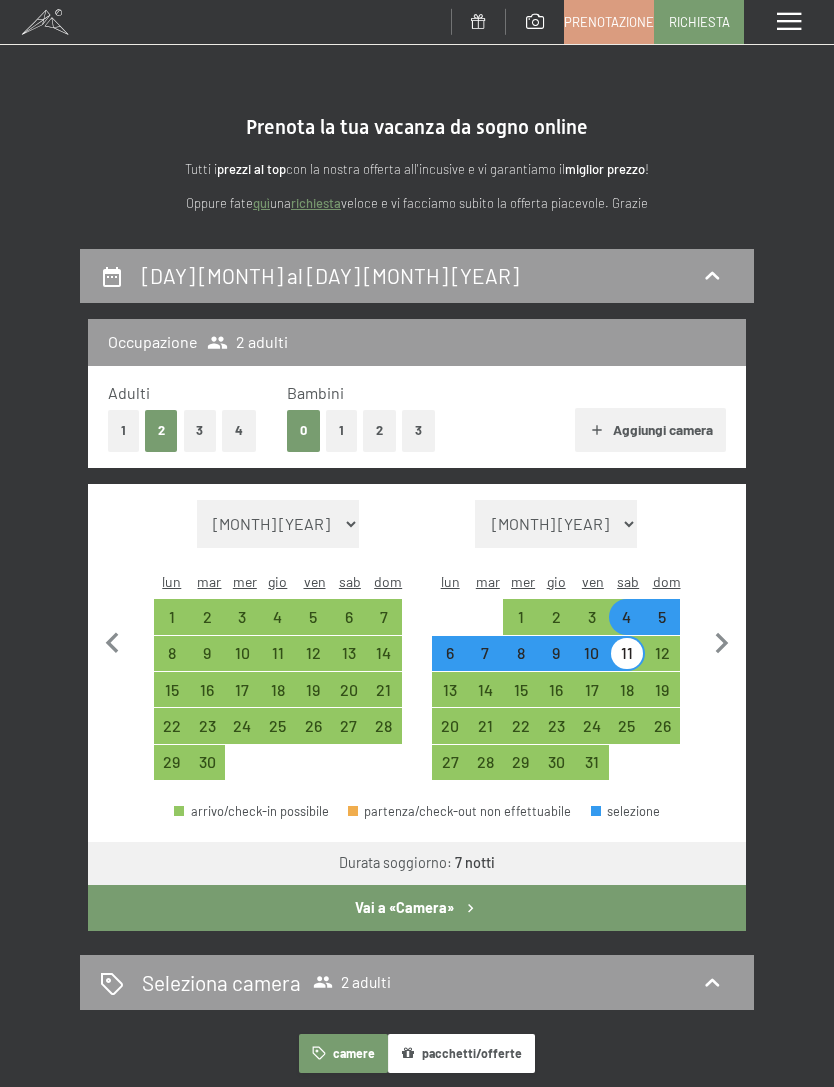 click on "Vai a «Camera»" at bounding box center (417, 908) 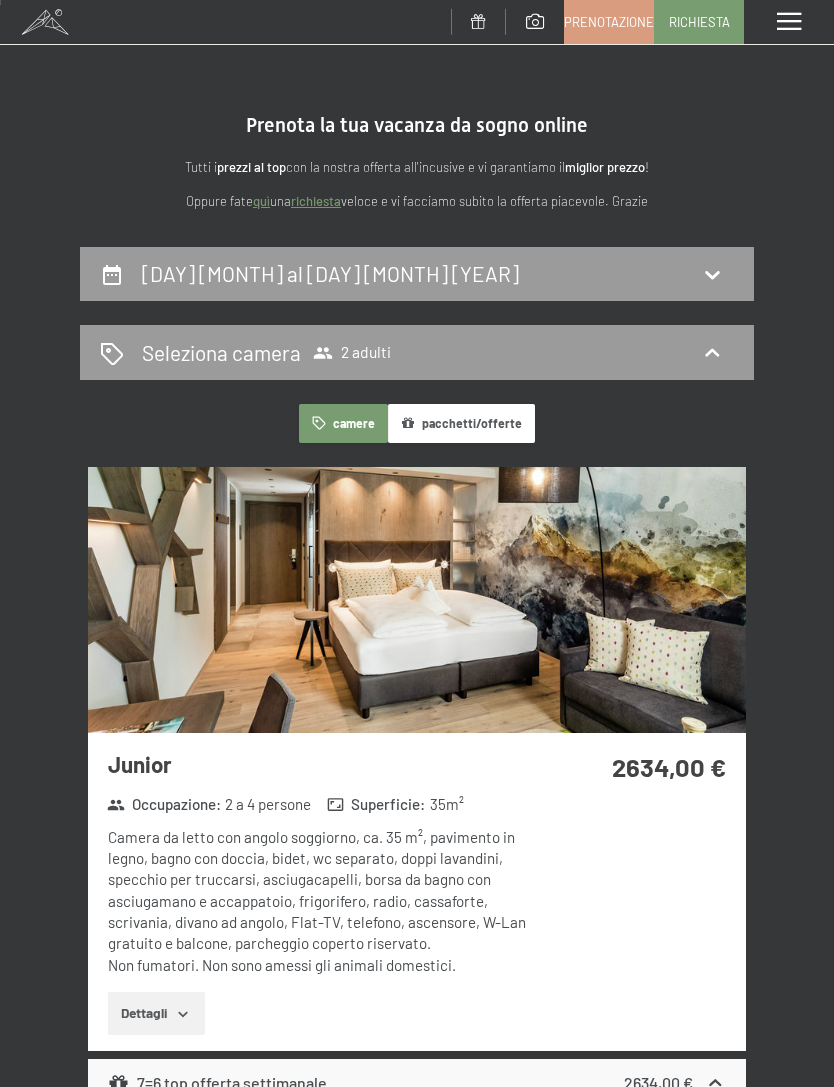 scroll, scrollTop: 0, scrollLeft: 0, axis: both 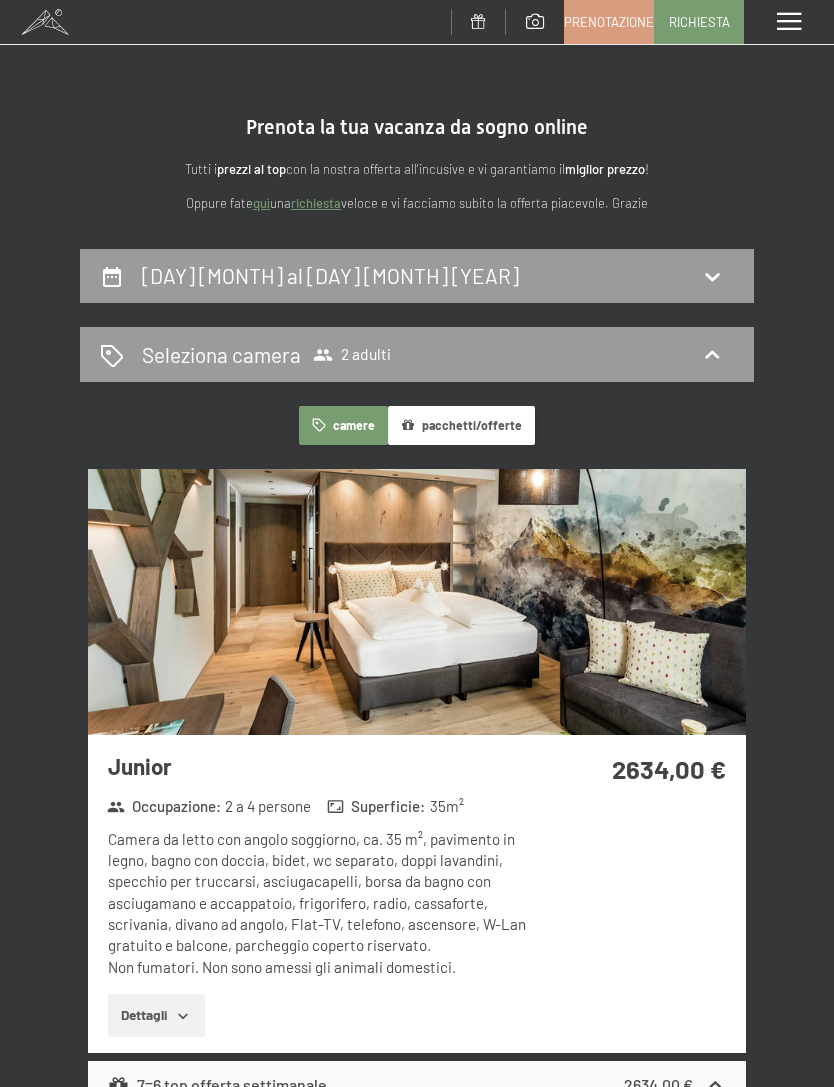 click on "Prenotazione" at bounding box center (609, 22) 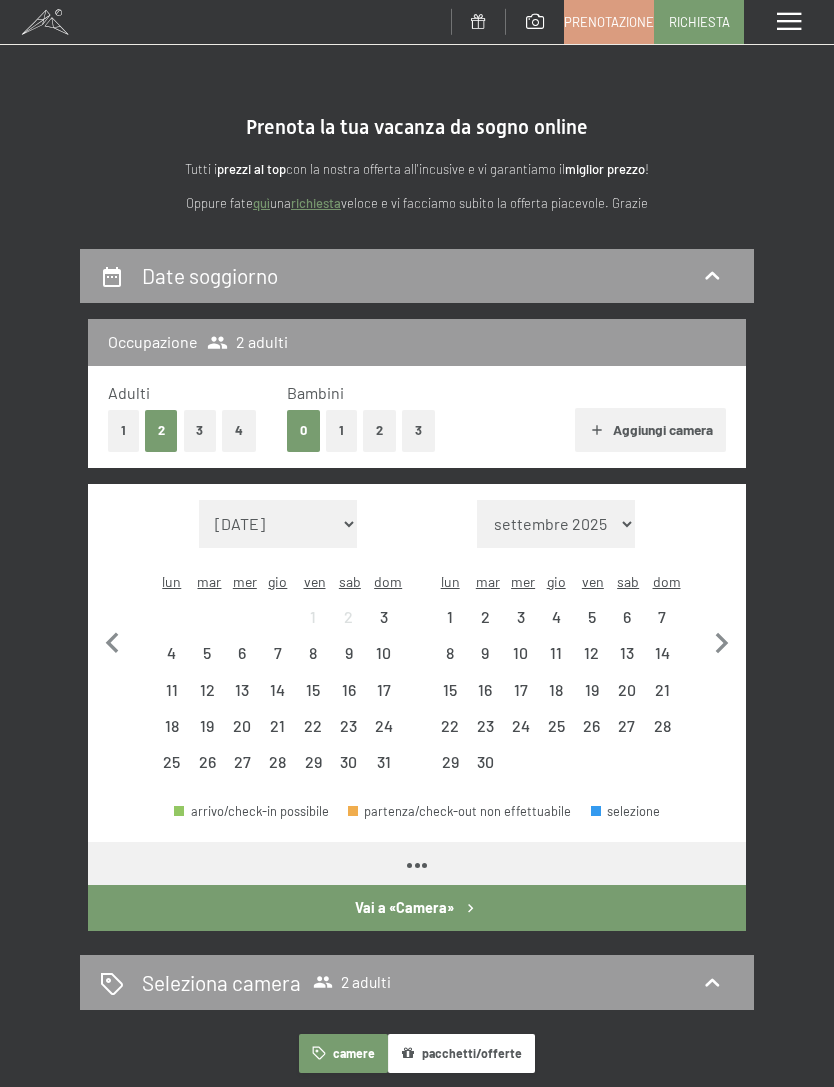 scroll, scrollTop: 0, scrollLeft: 0, axis: both 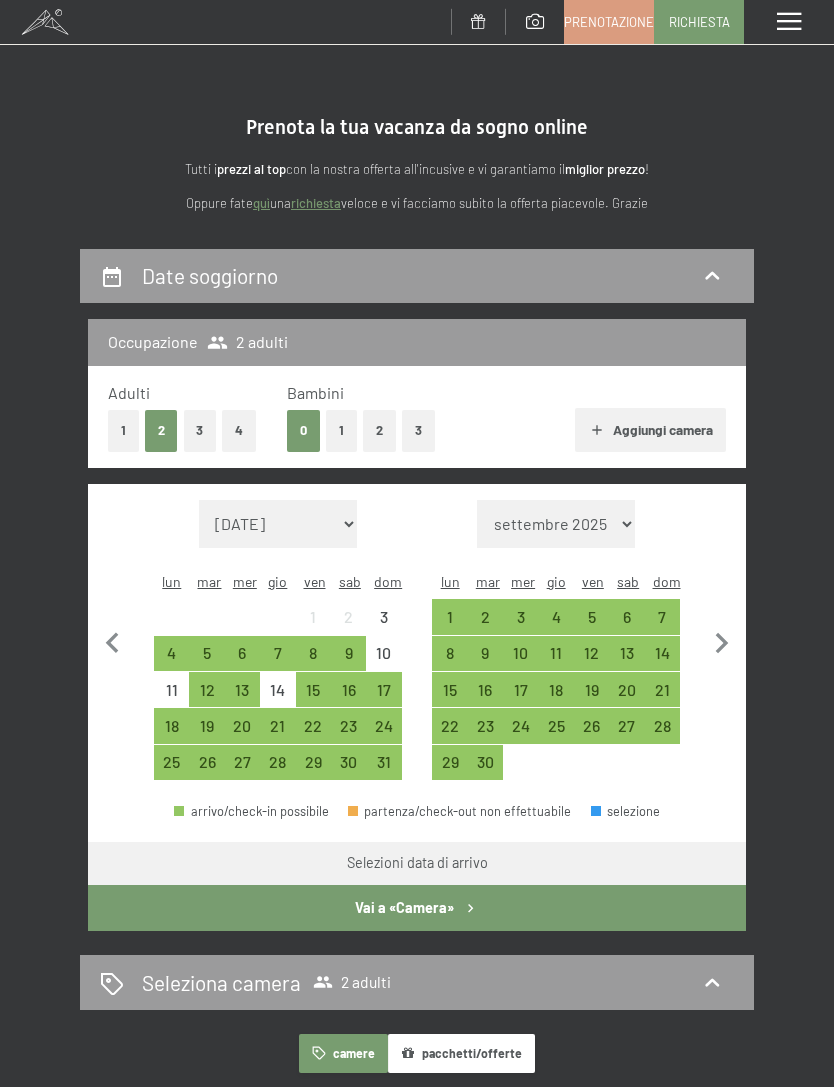 click 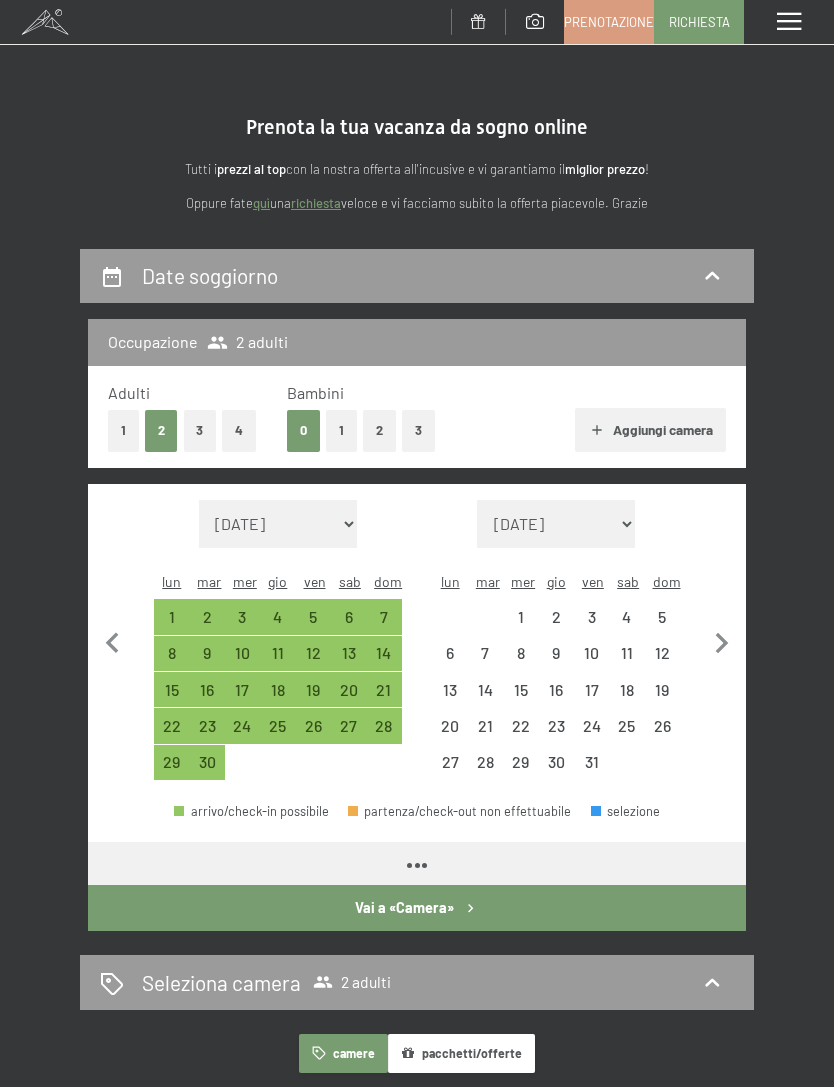 click 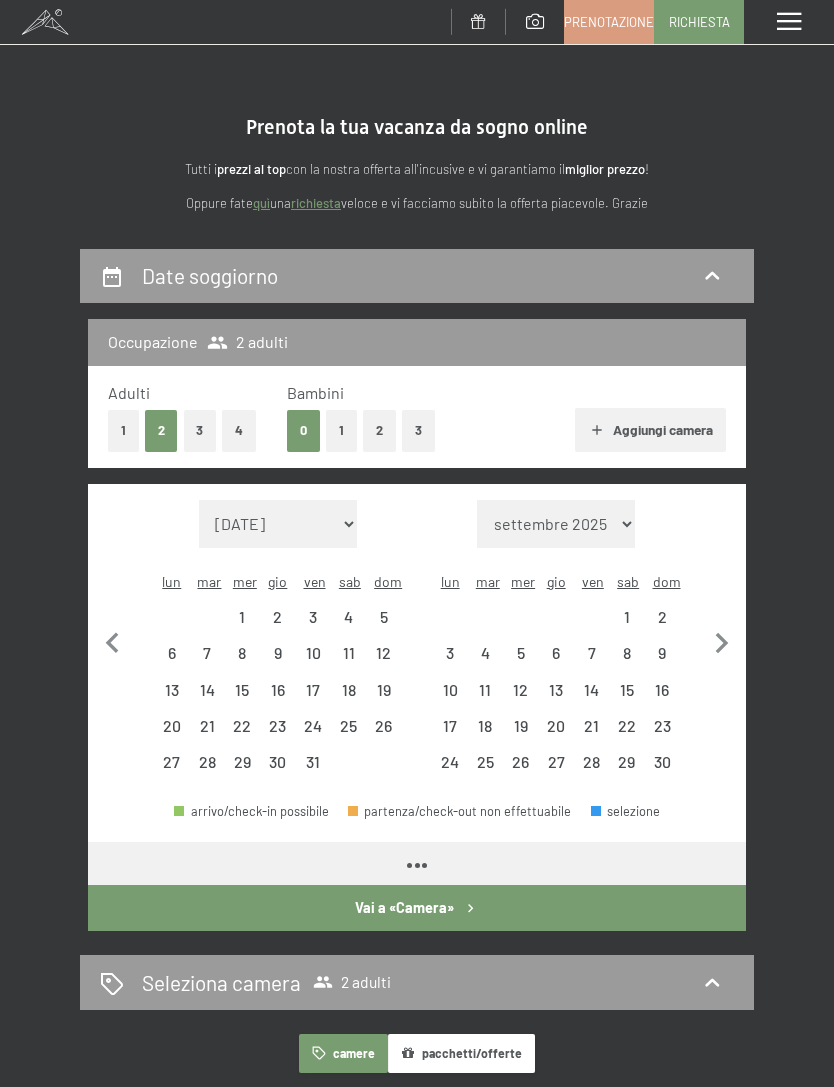 select on "2025-10-01" 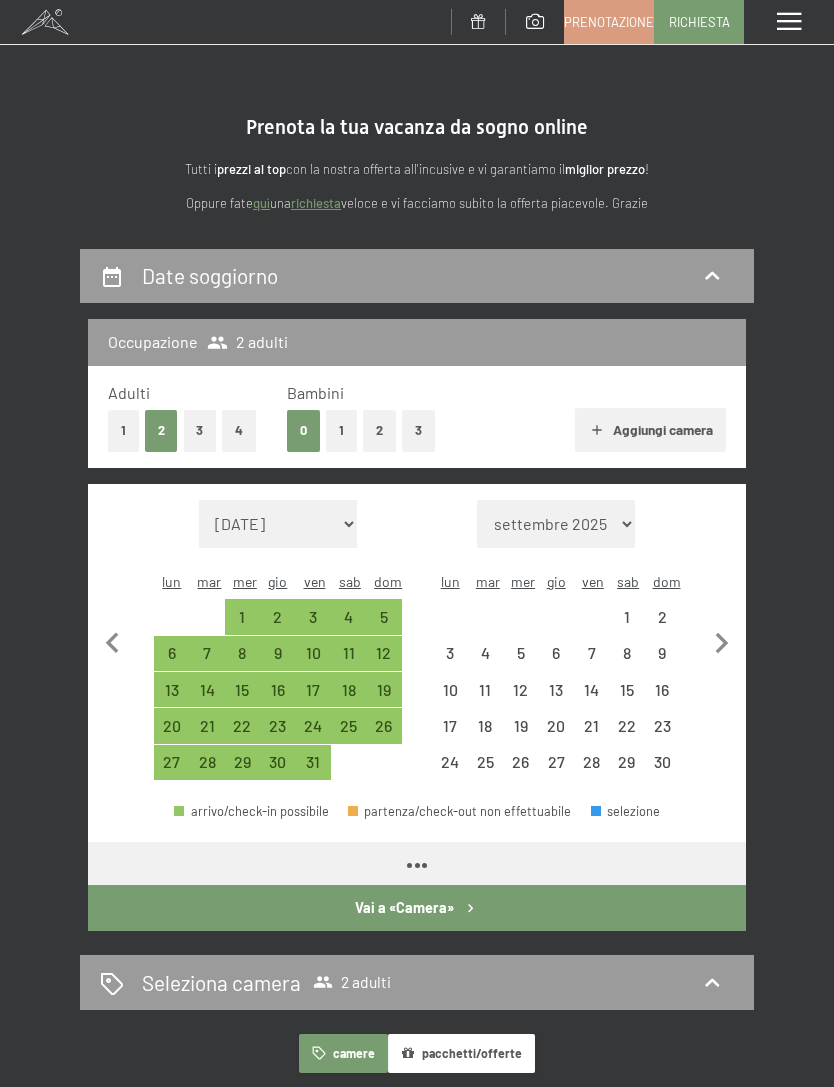 select on "2025-10-01" 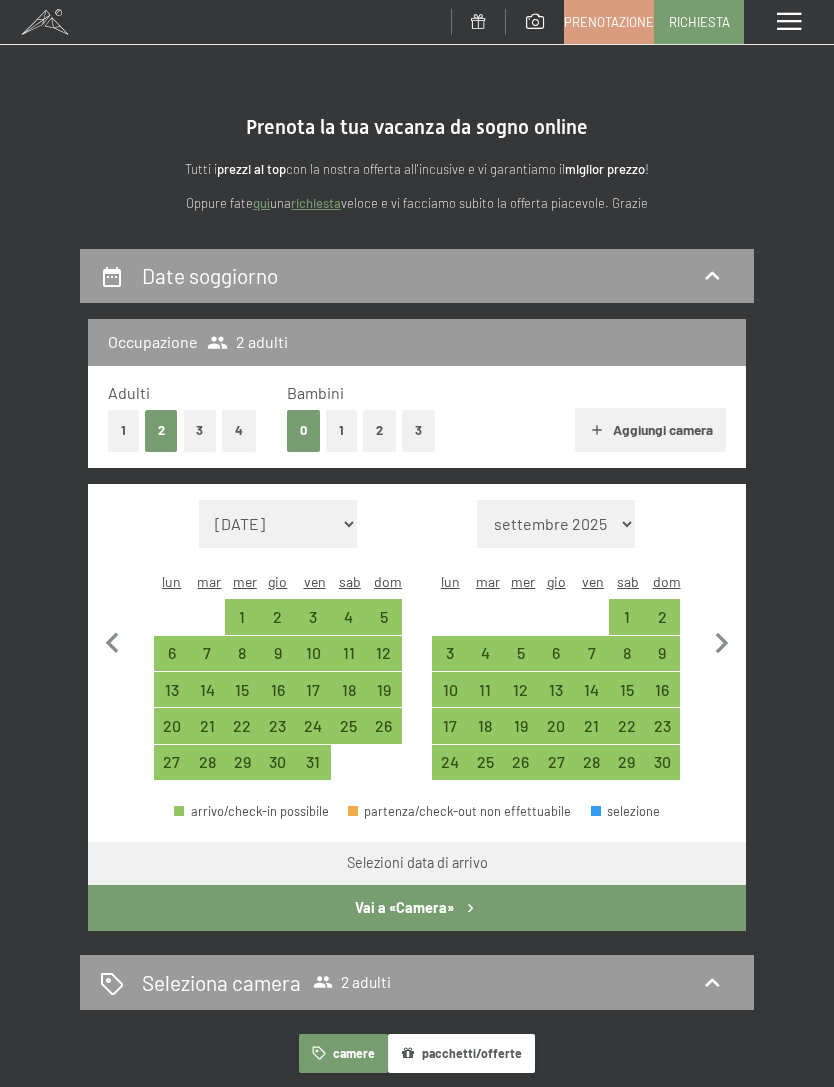 click 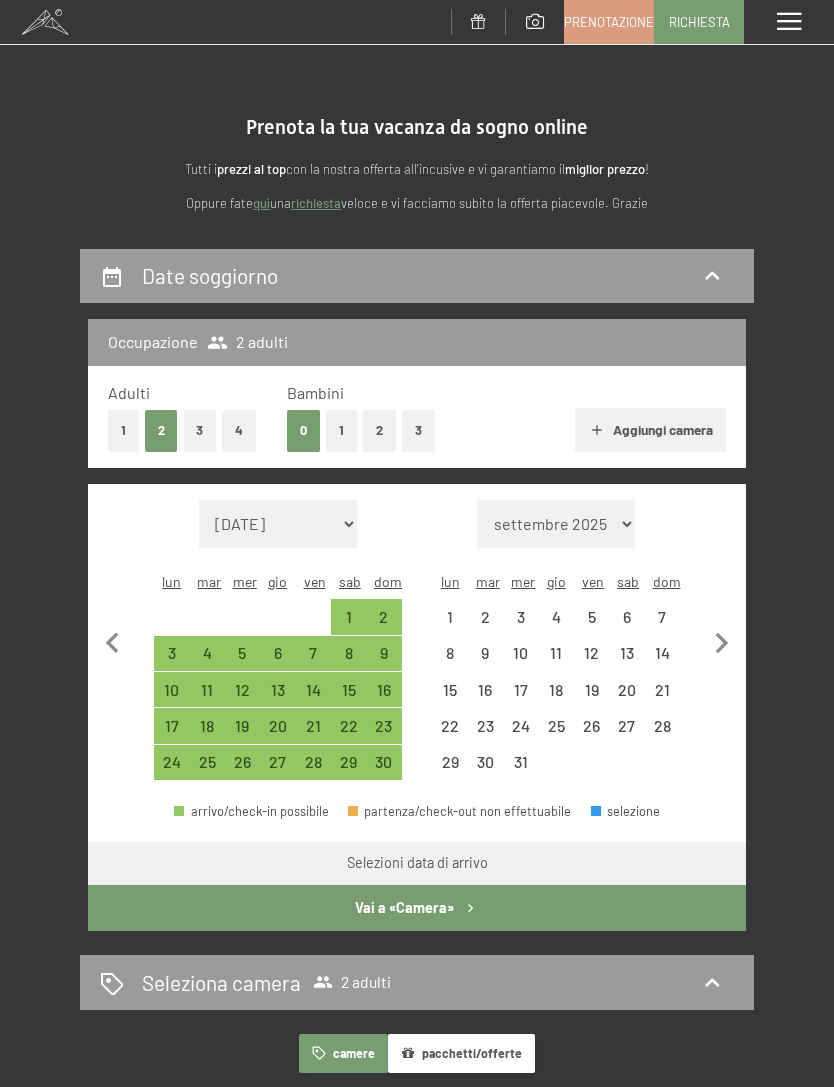 select on "[DATE]" 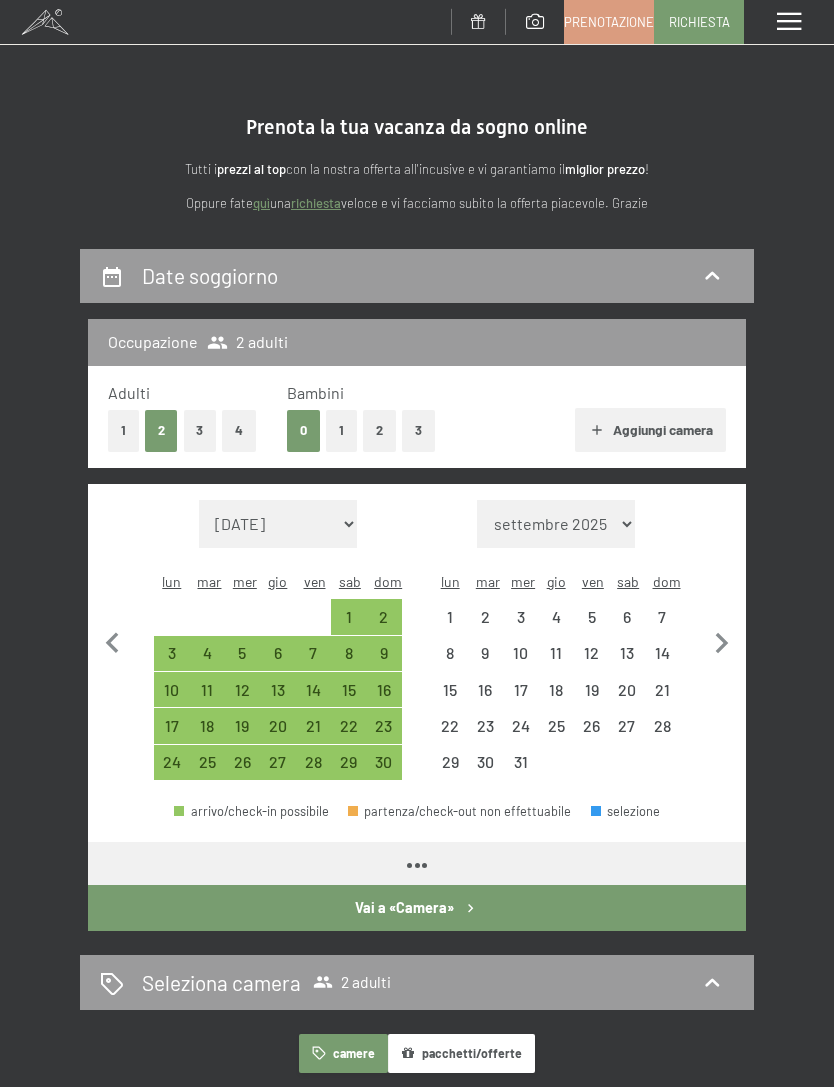select on "[DATE]" 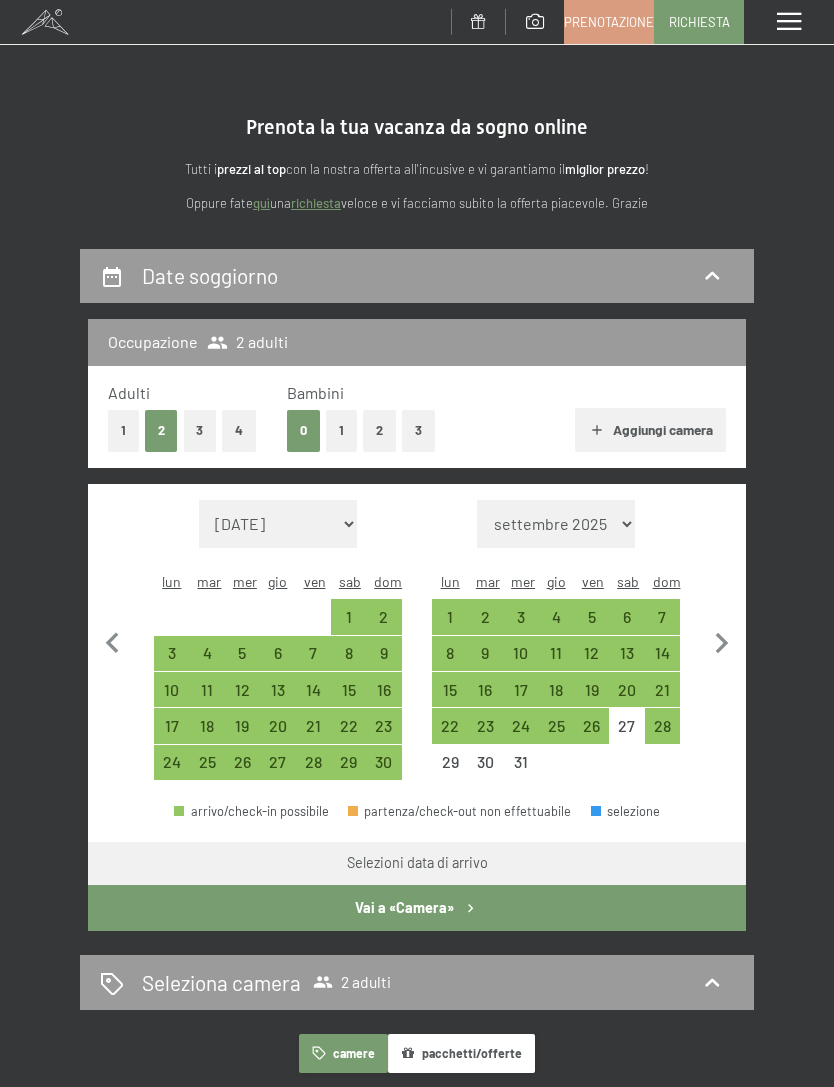 click 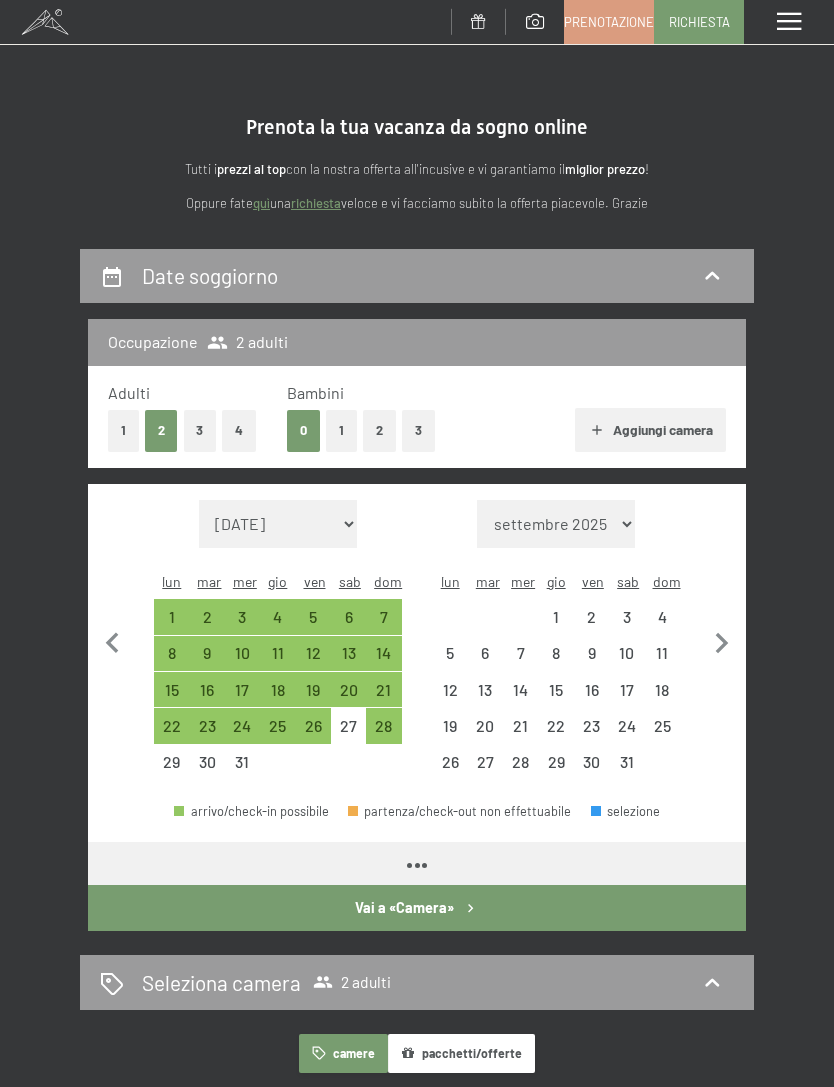 select on "[DATE]" 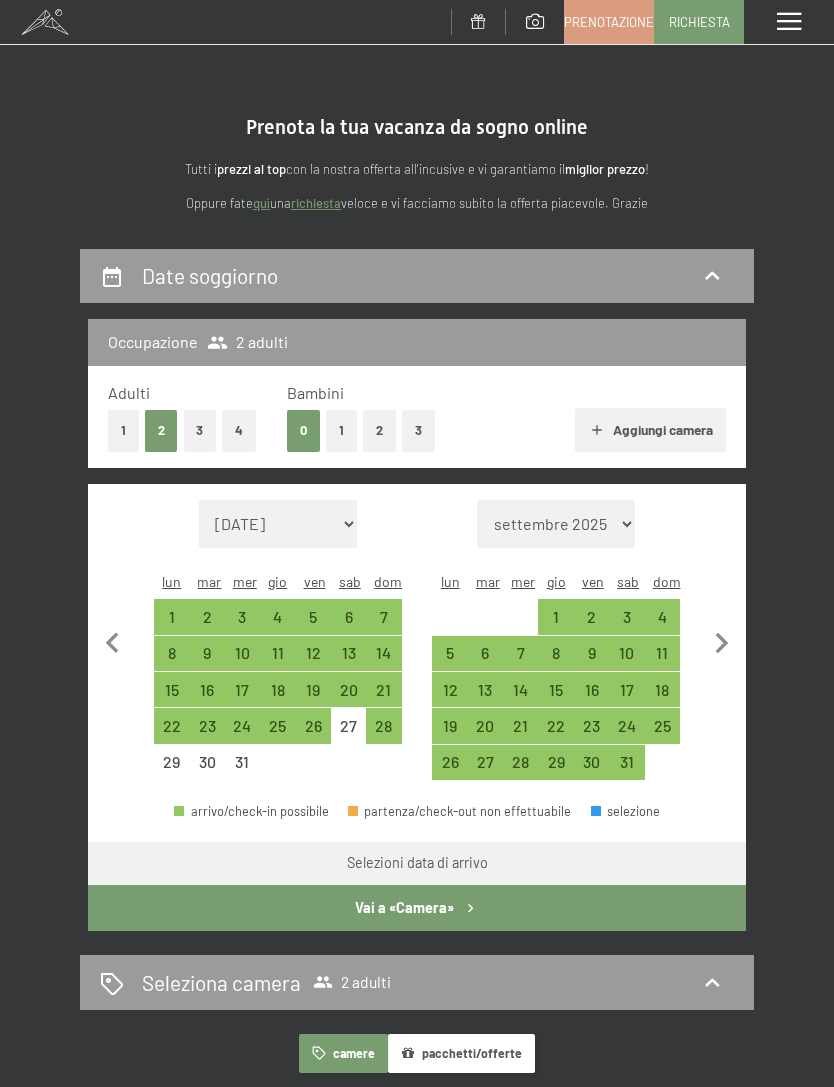 click on "1" at bounding box center [123, 430] 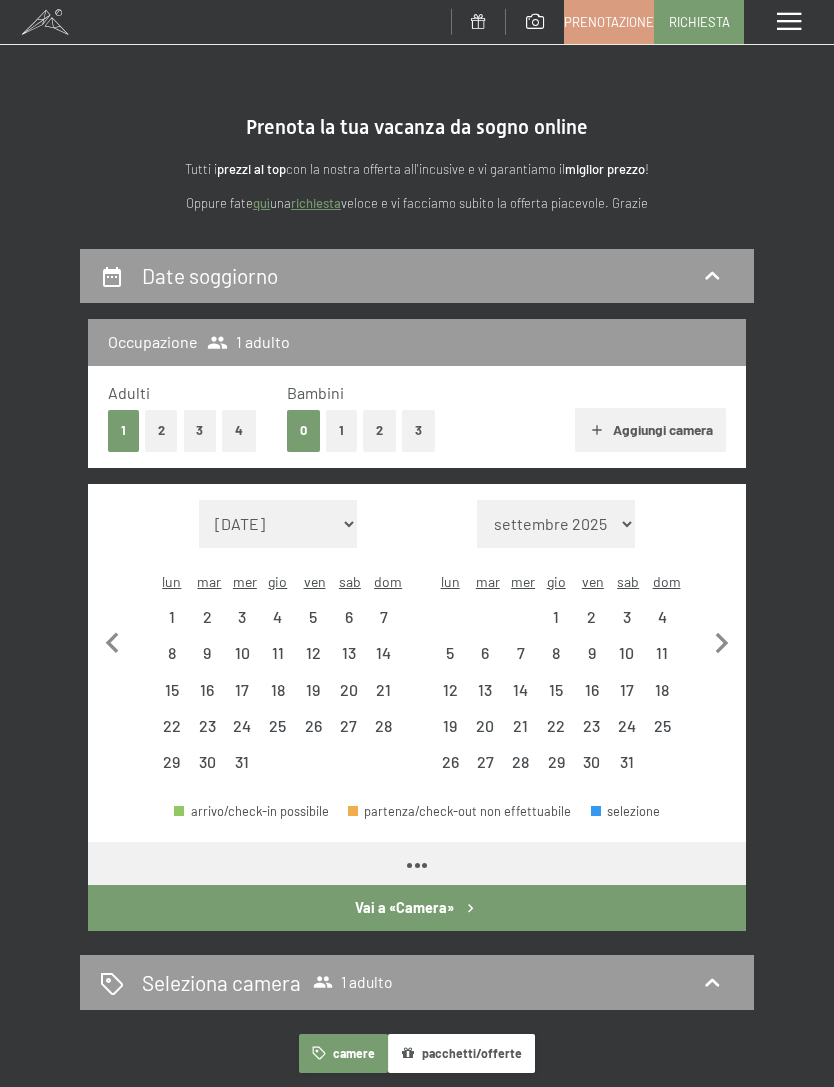 select on "[DATE]" 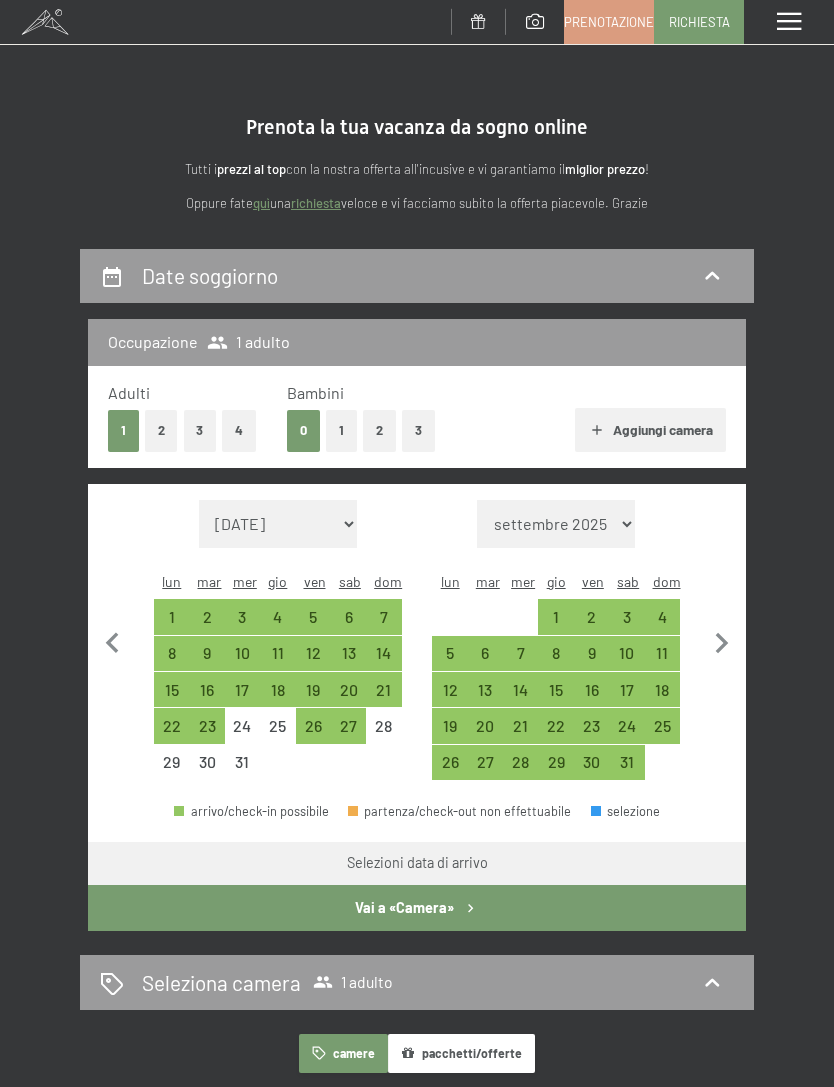click on "17" at bounding box center (626, 697) 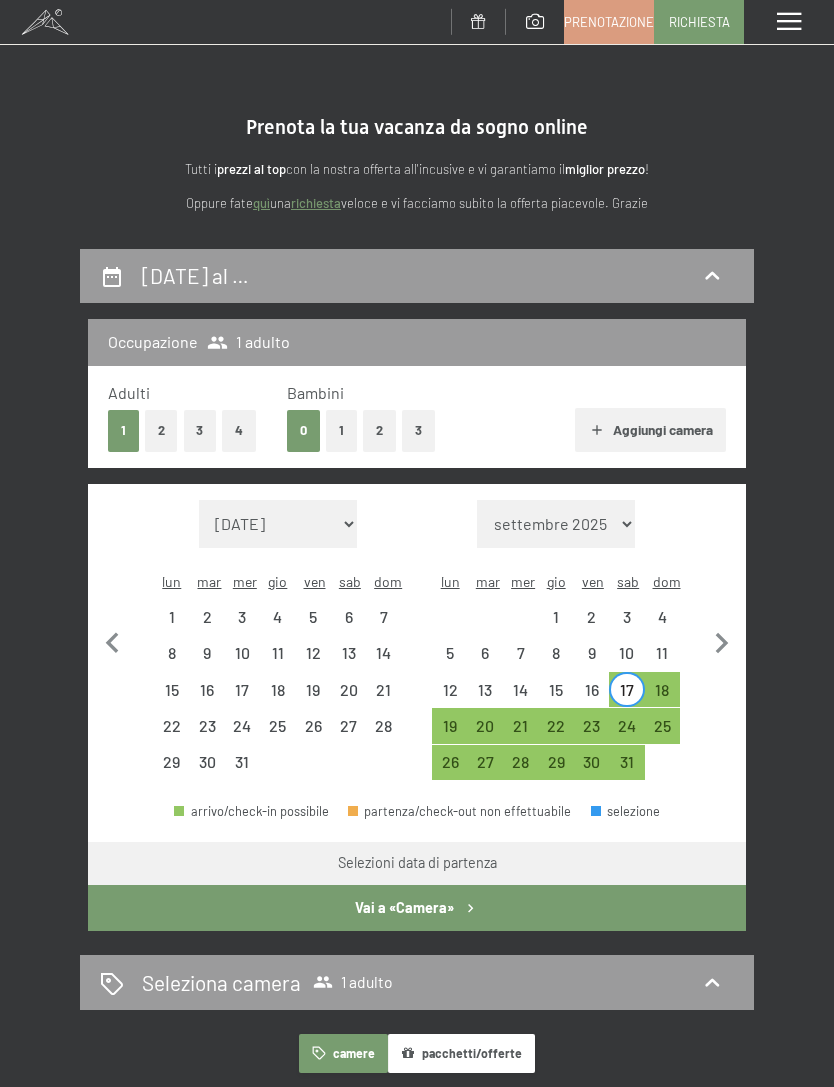 click on "24" at bounding box center [626, 733] 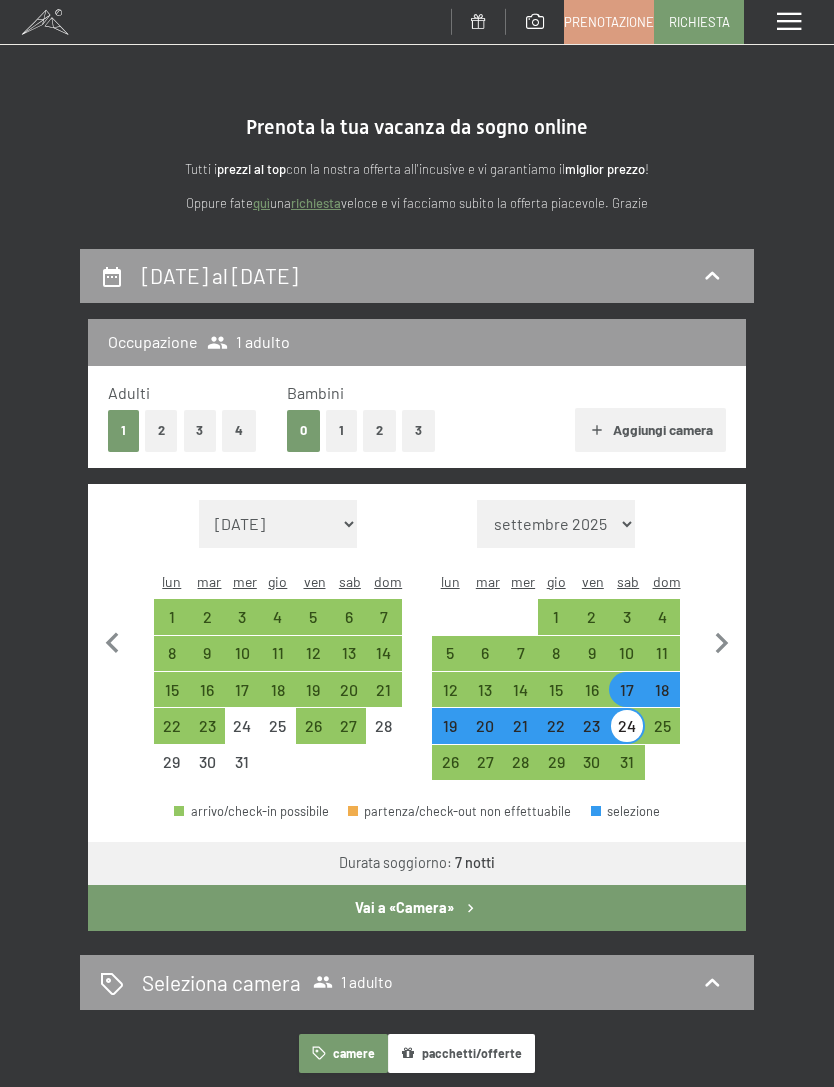 click on "Vai a «Camera»" at bounding box center [417, 908] 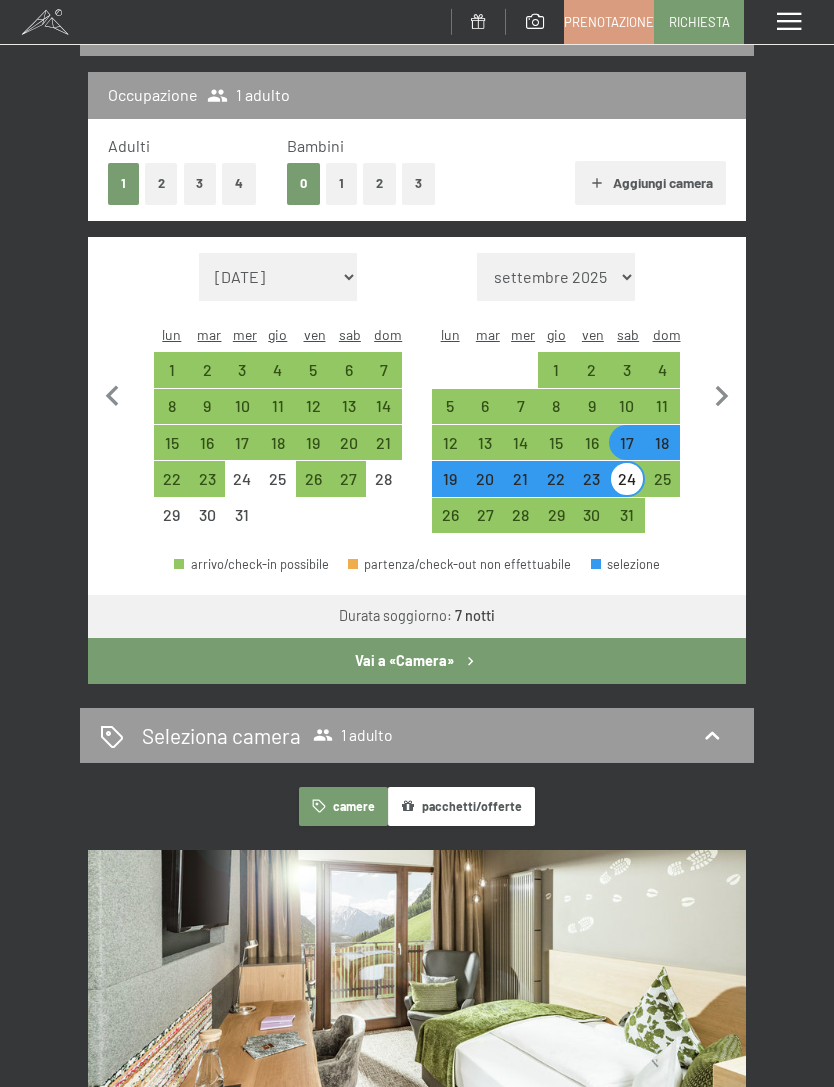 select on "[DATE]" 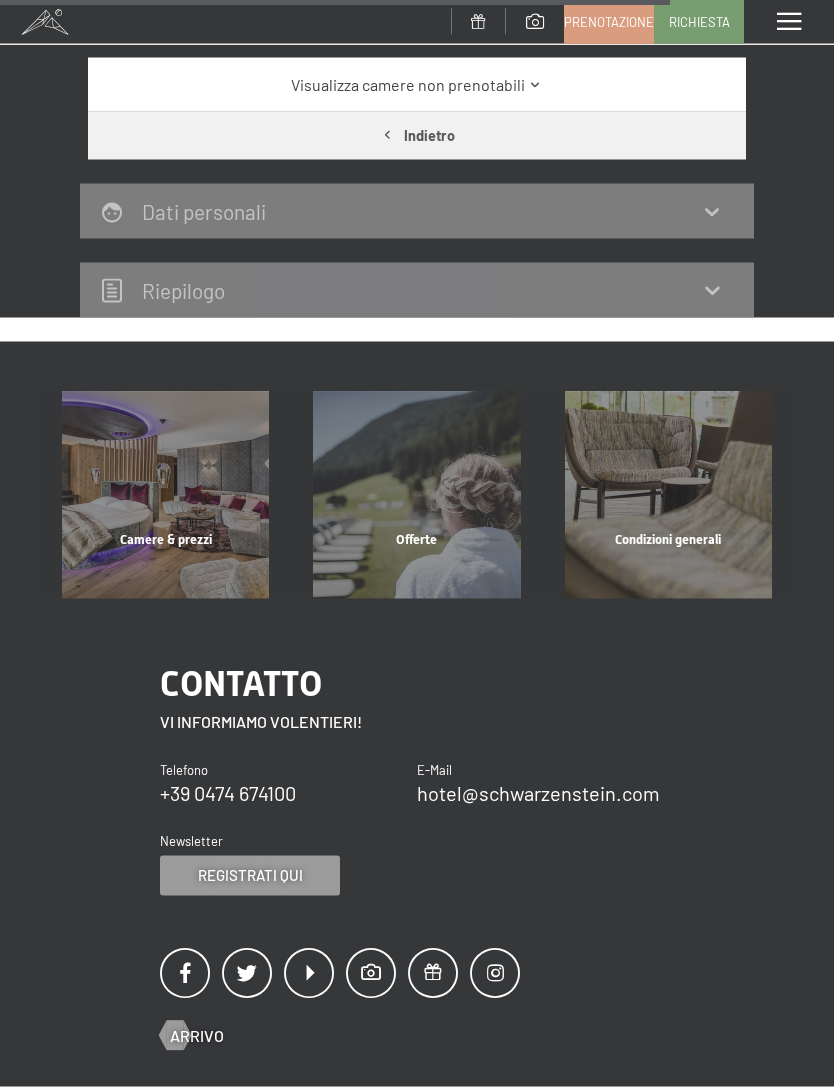 scroll, scrollTop: 2065, scrollLeft: 0, axis: vertical 